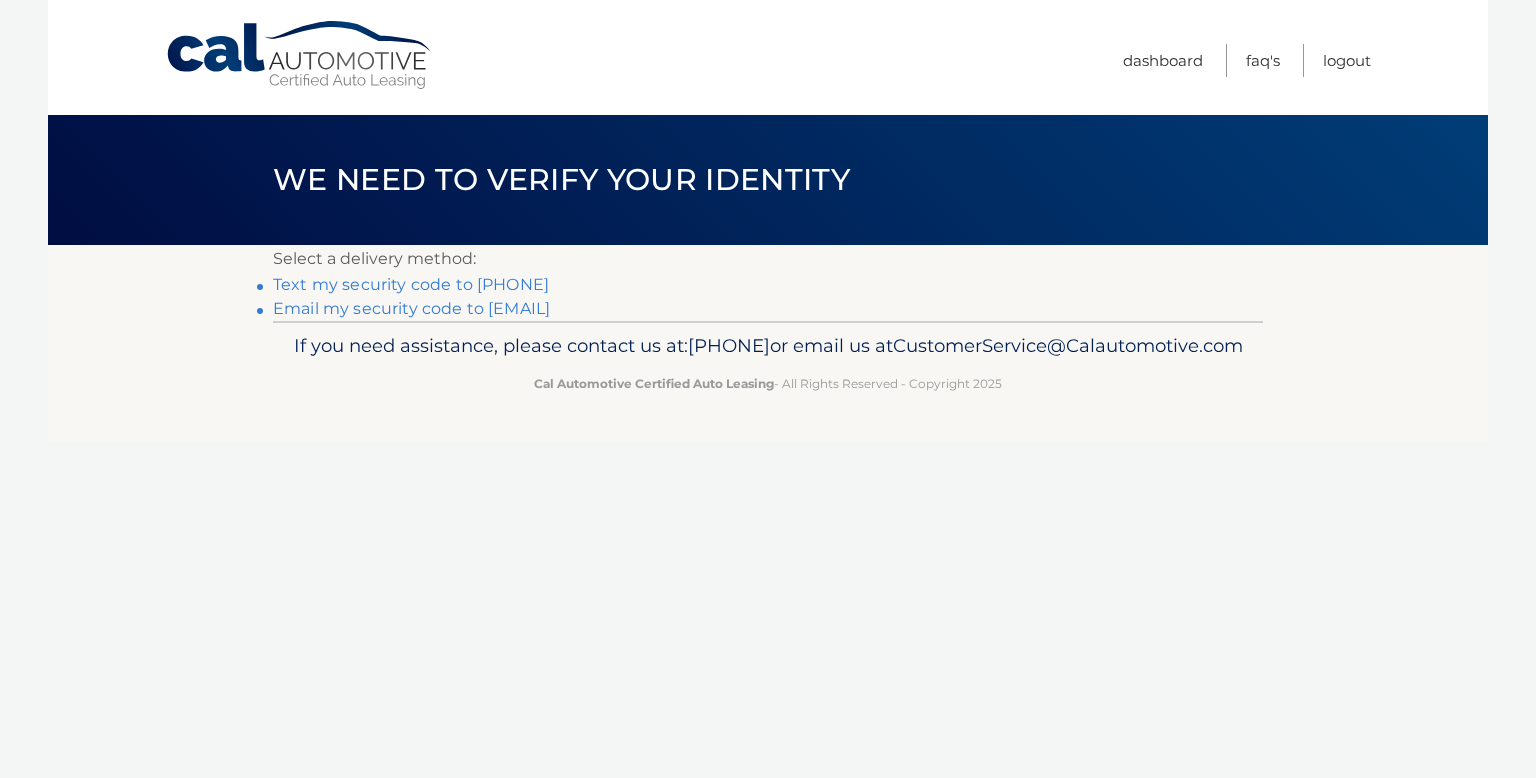 scroll, scrollTop: 0, scrollLeft: 0, axis: both 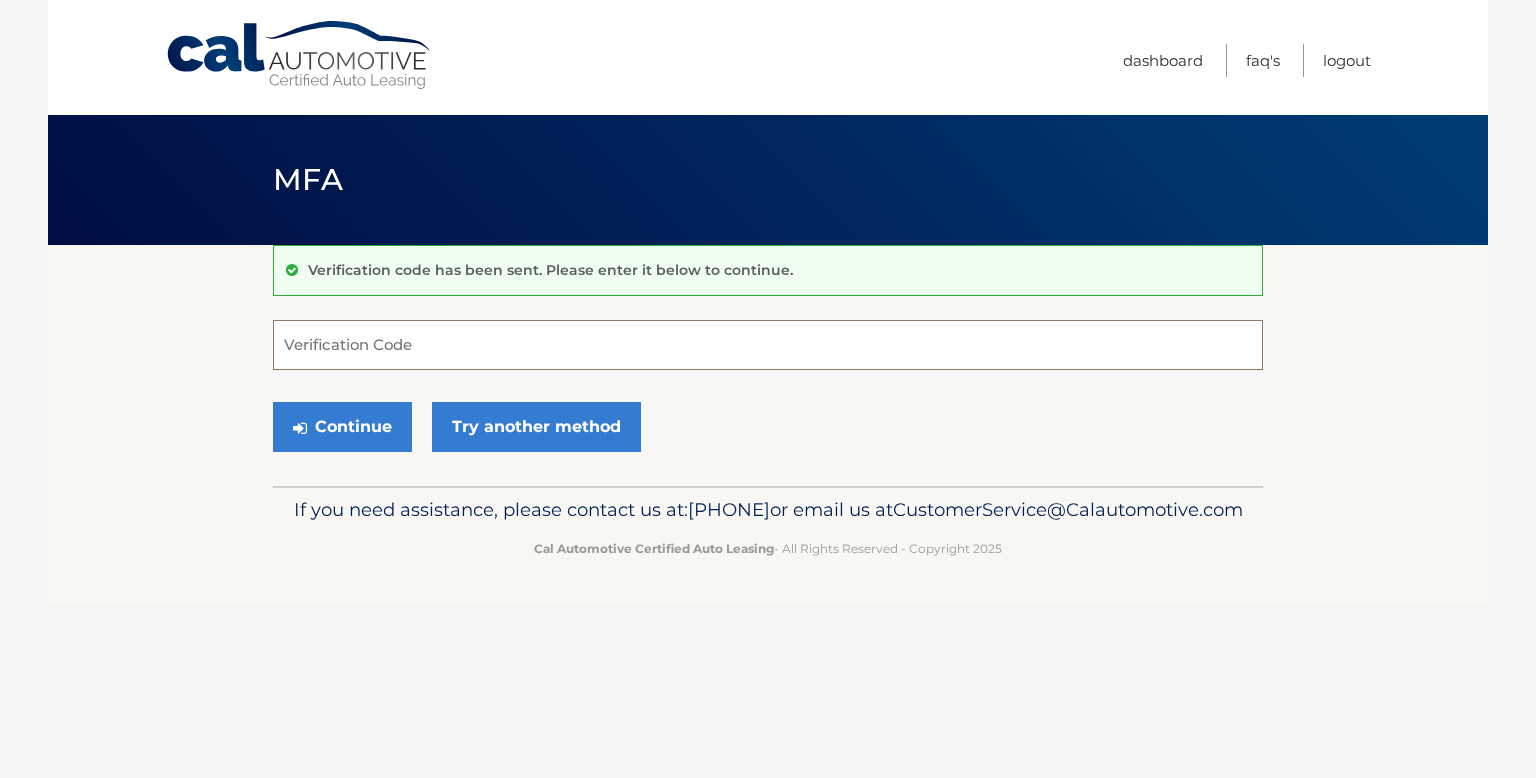 click on "Verification Code" at bounding box center [768, 345] 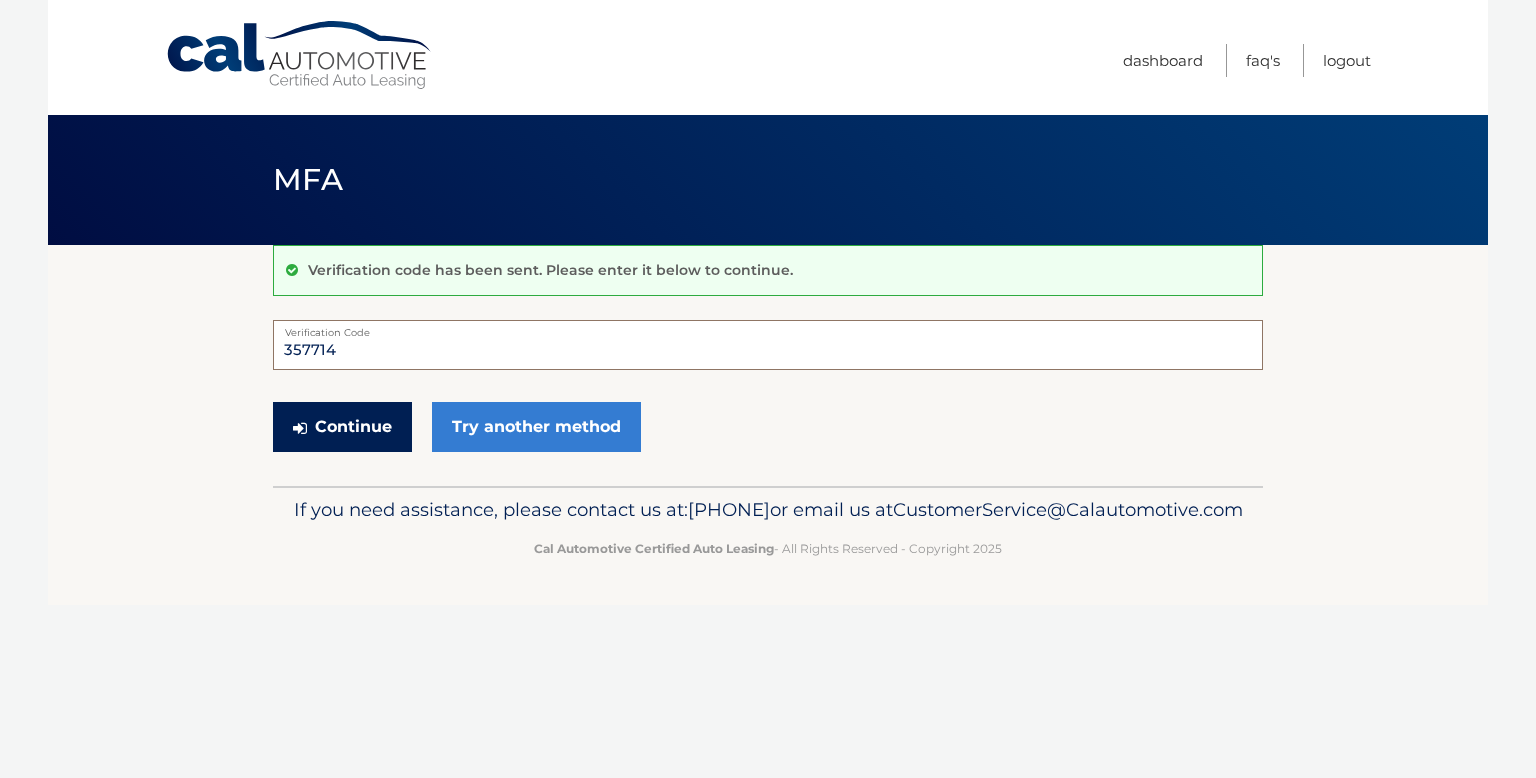 type on "357714" 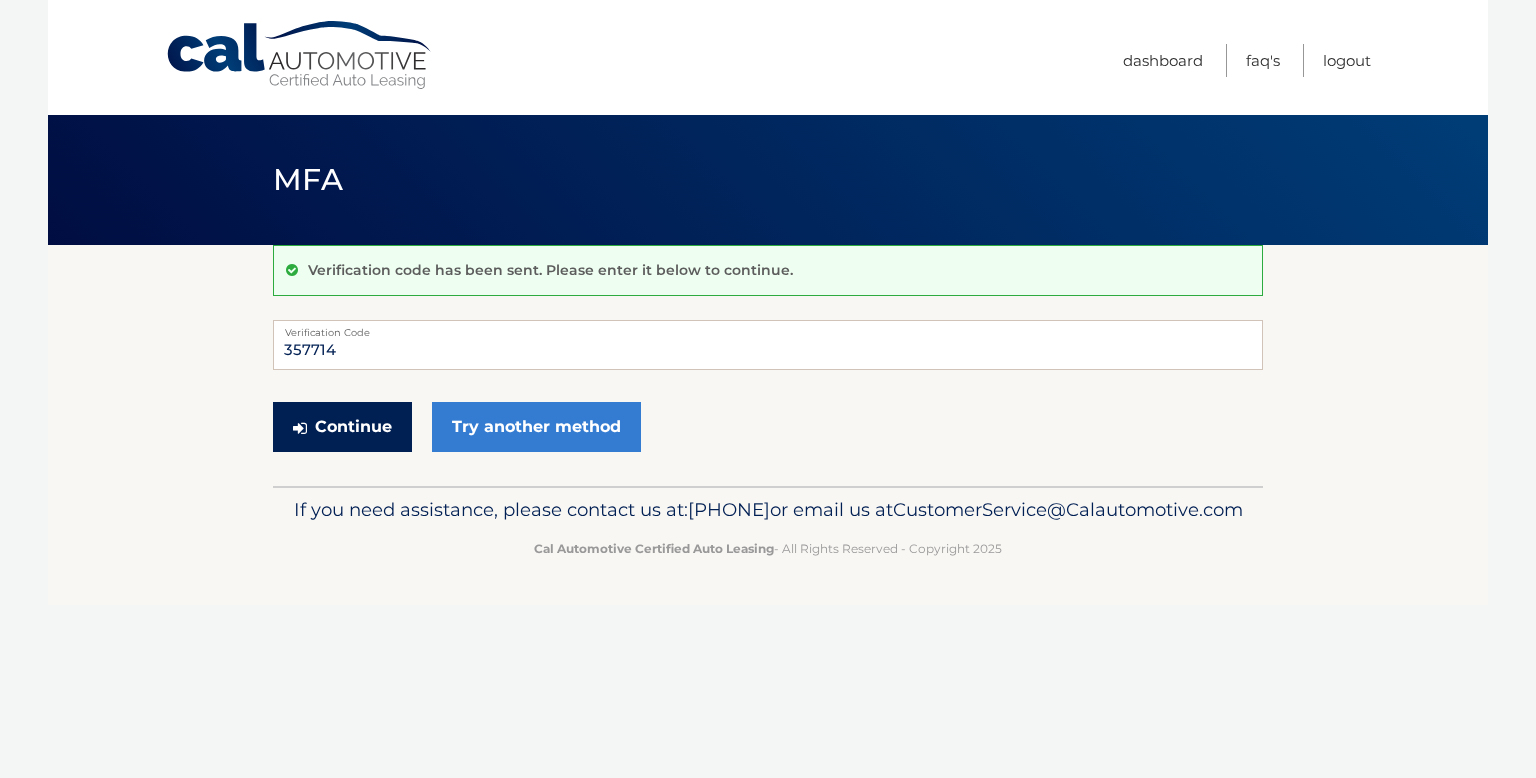 click on "Continue" at bounding box center (342, 427) 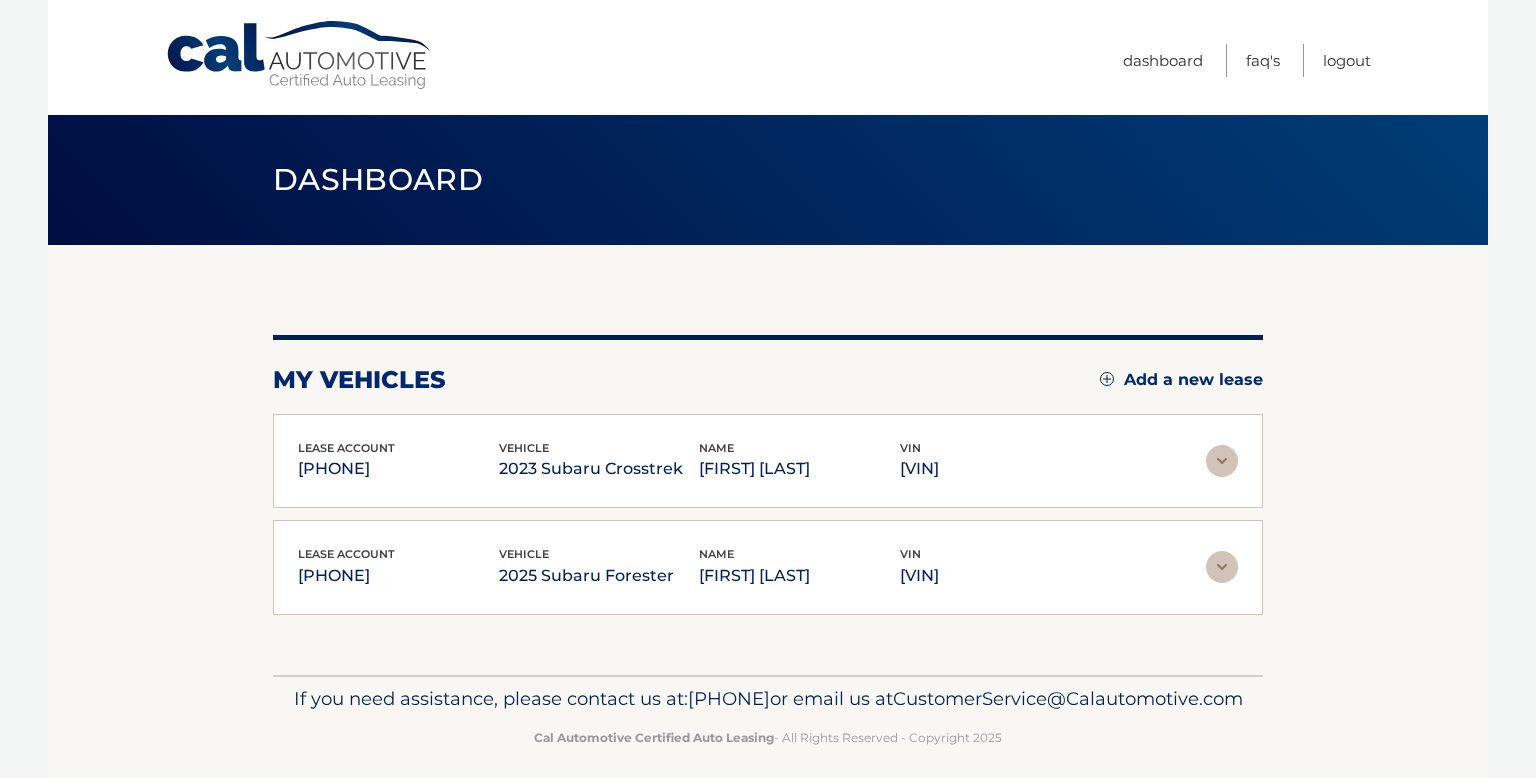 scroll, scrollTop: 0, scrollLeft: 0, axis: both 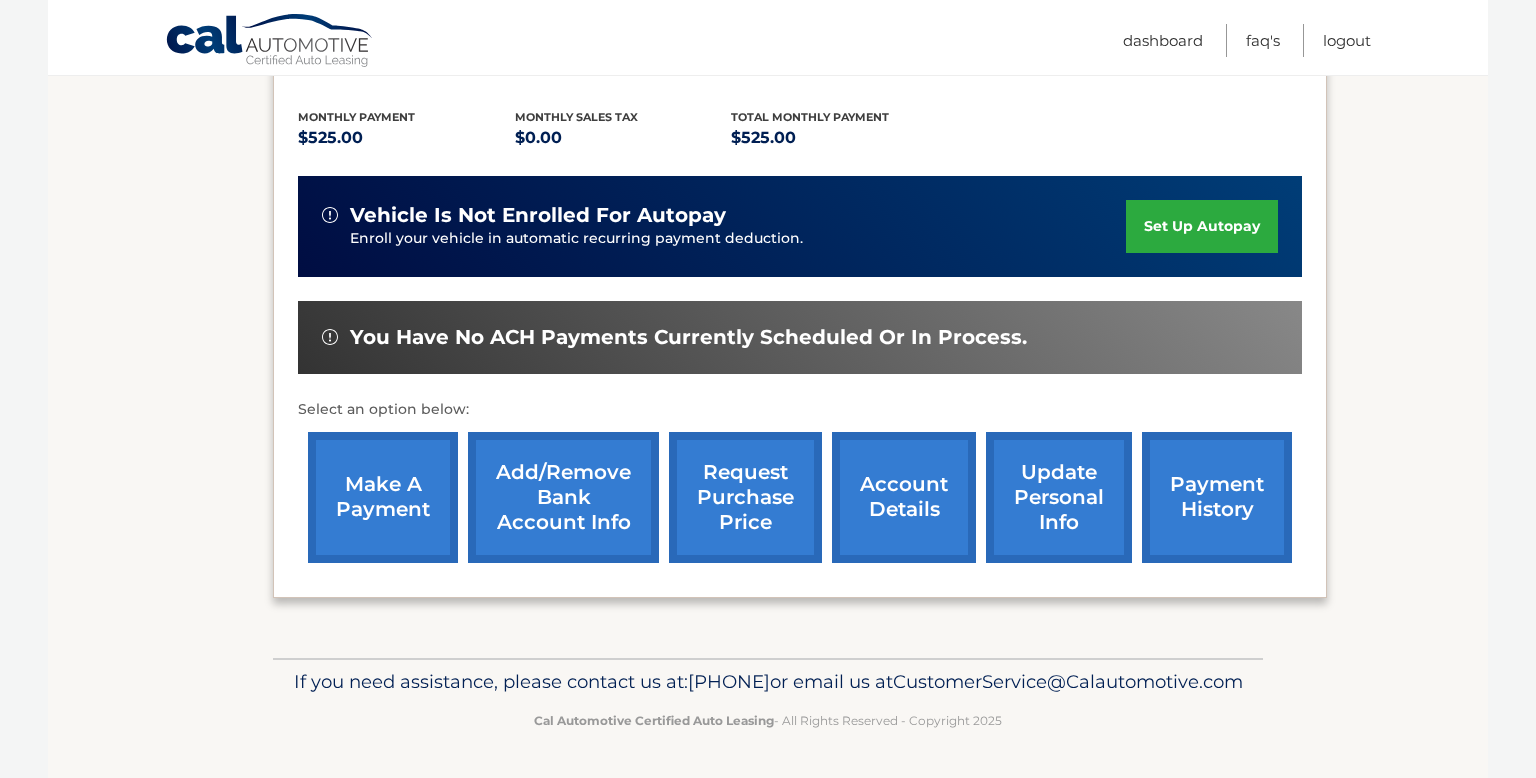 click on "make a payment" at bounding box center (383, 497) 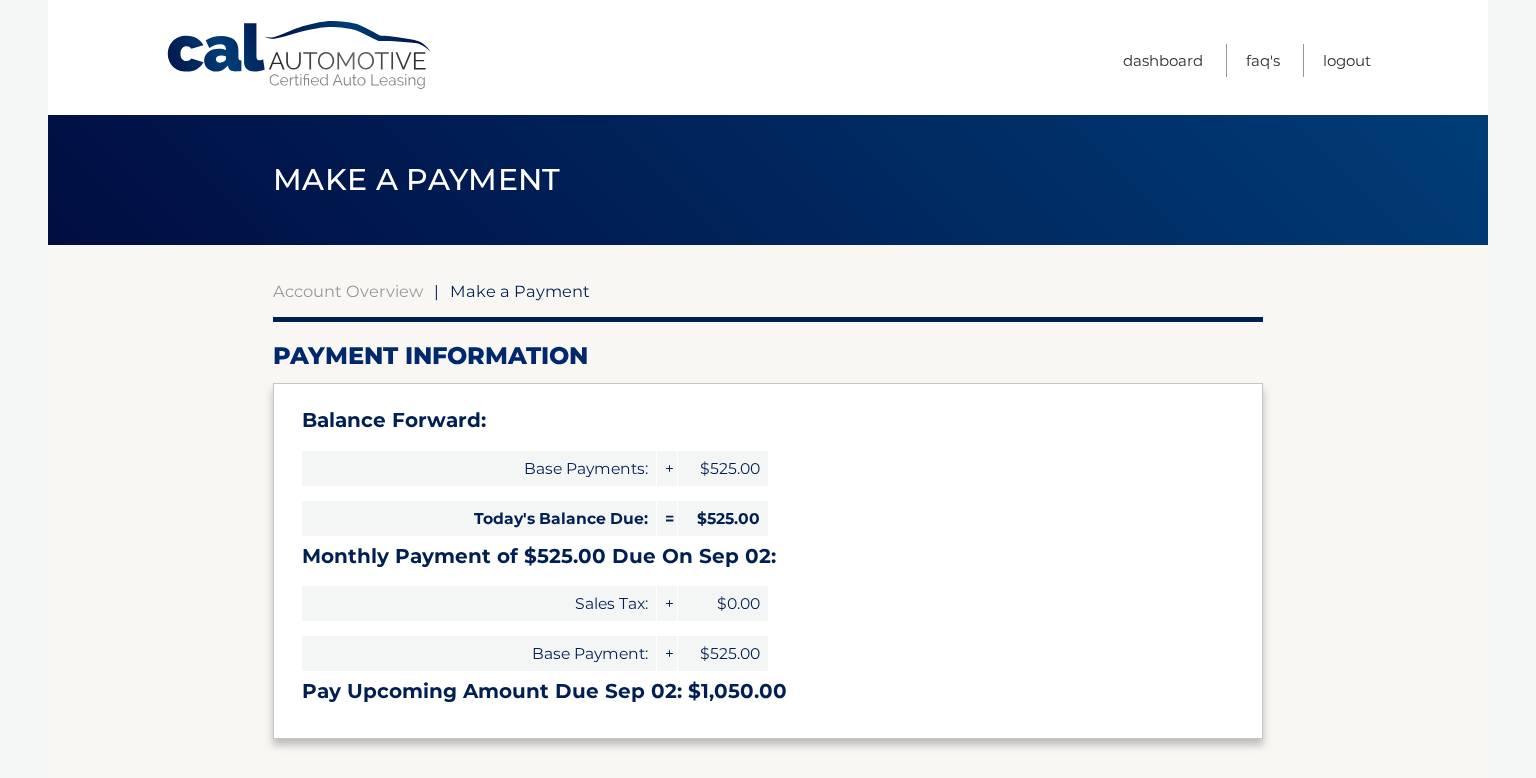 select on "ZjNkNGUwMWQtZTM4Mi00YmQzLTg2NWEtOWI5OWI3ODdkZTBl" 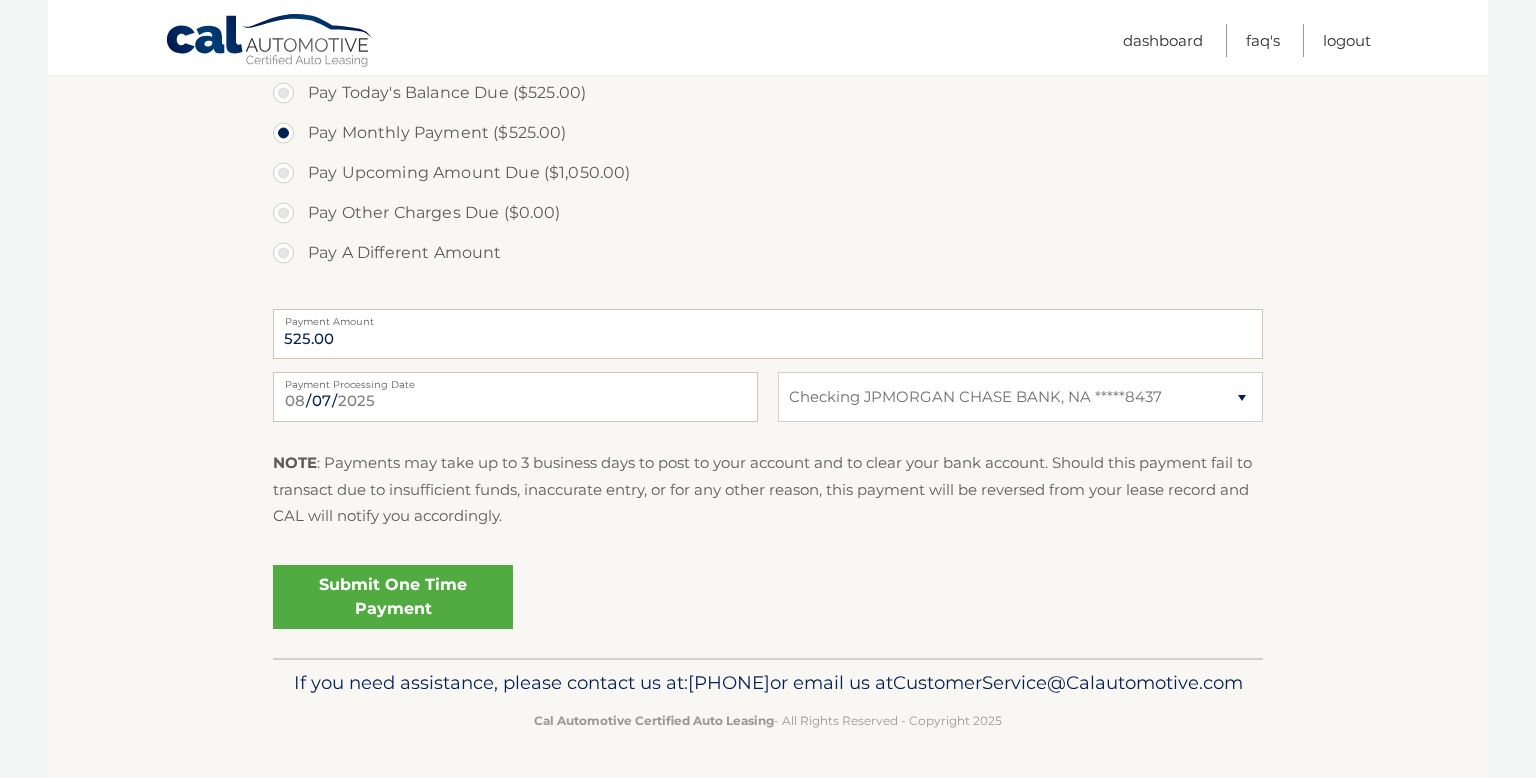 scroll, scrollTop: 735, scrollLeft: 0, axis: vertical 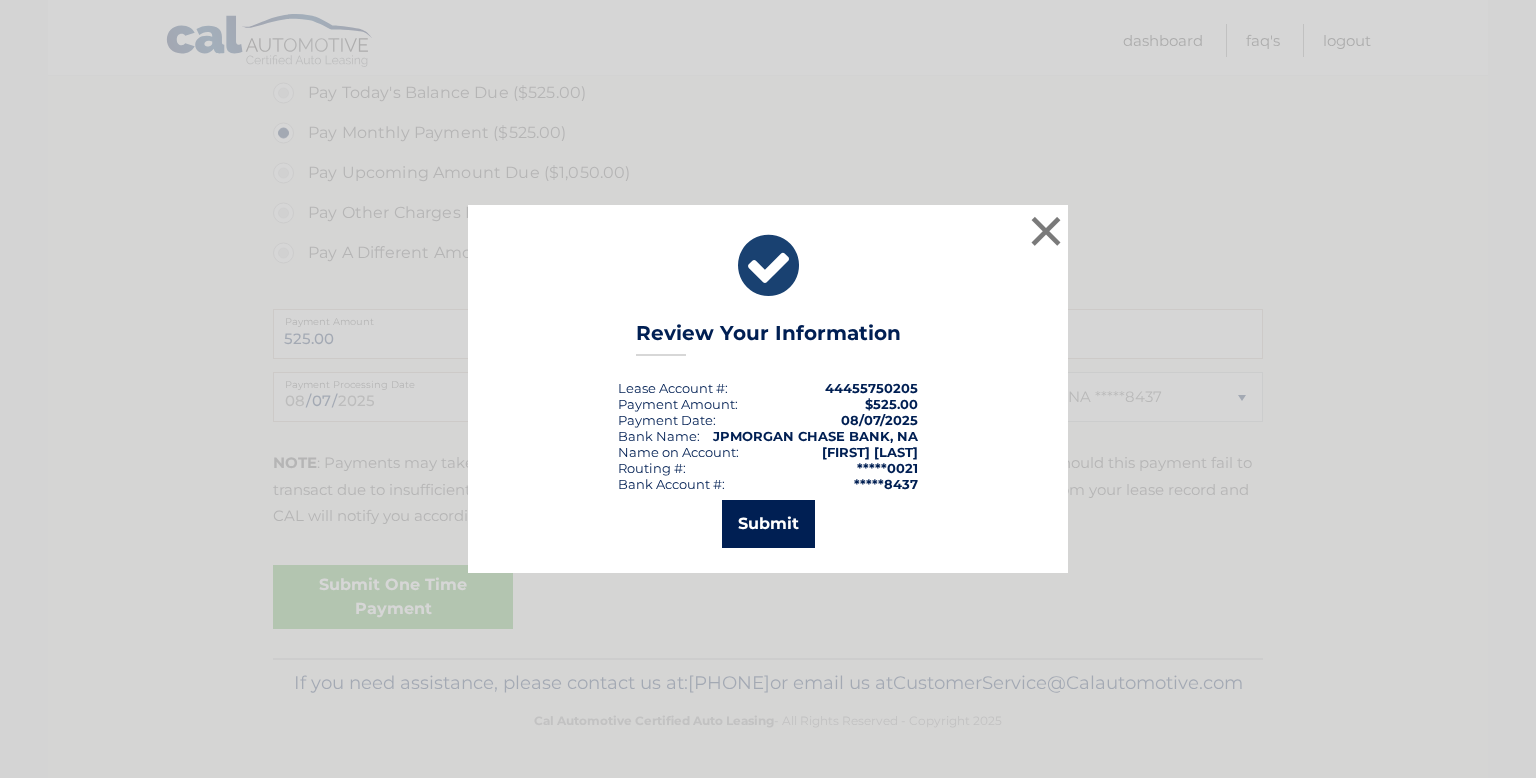 click on "Submit" at bounding box center [768, 524] 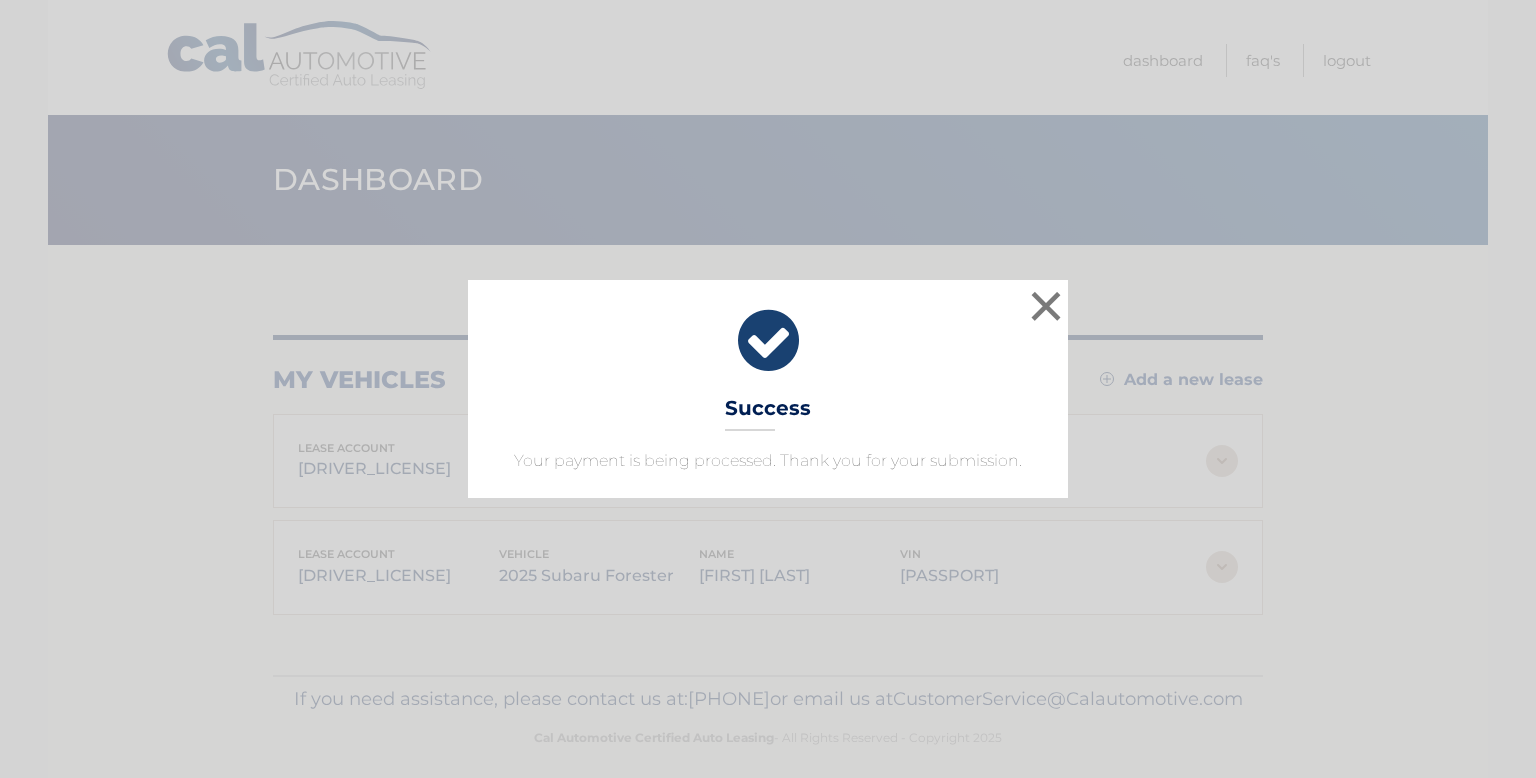 scroll, scrollTop: 0, scrollLeft: 0, axis: both 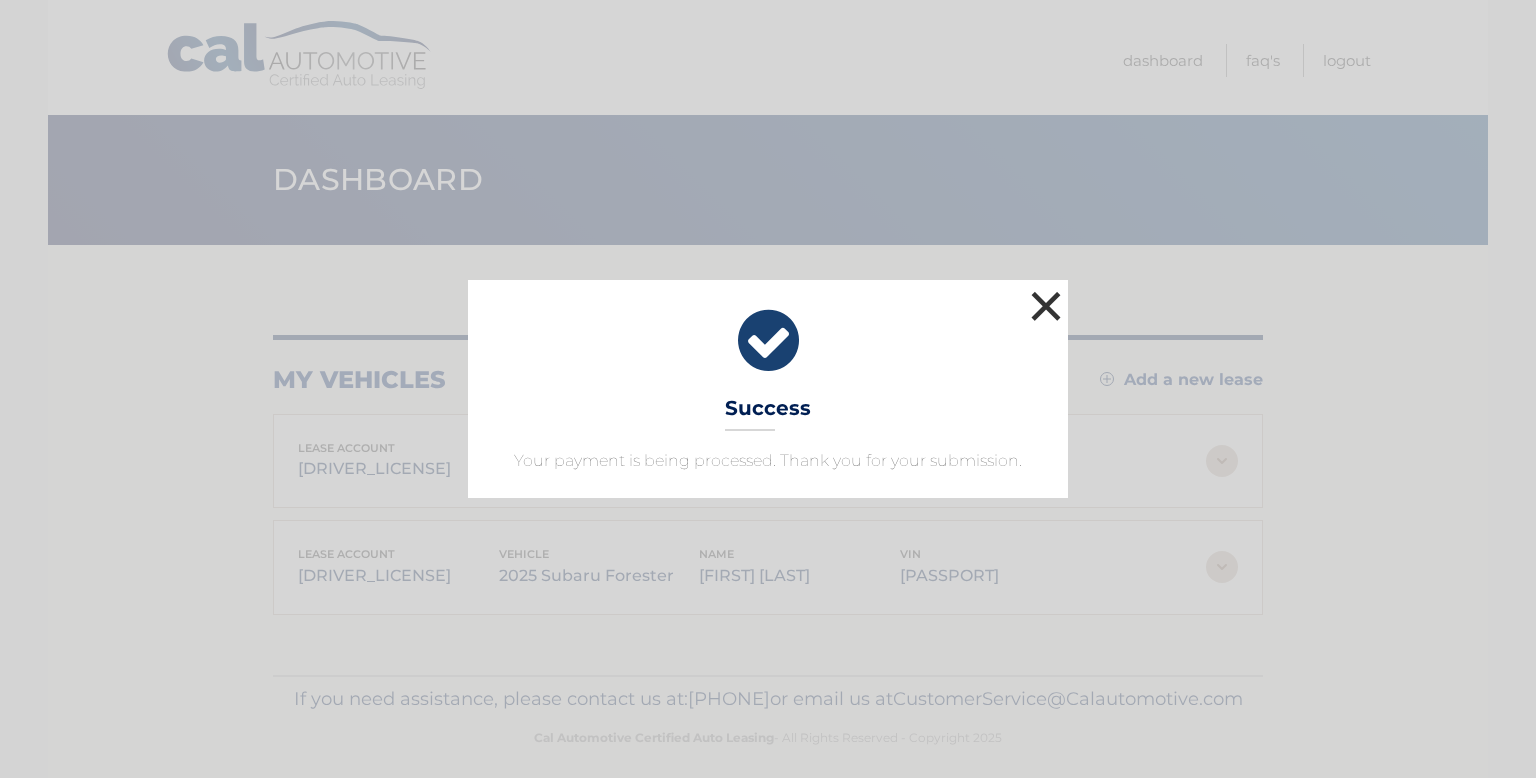 click on "×" at bounding box center [1046, 306] 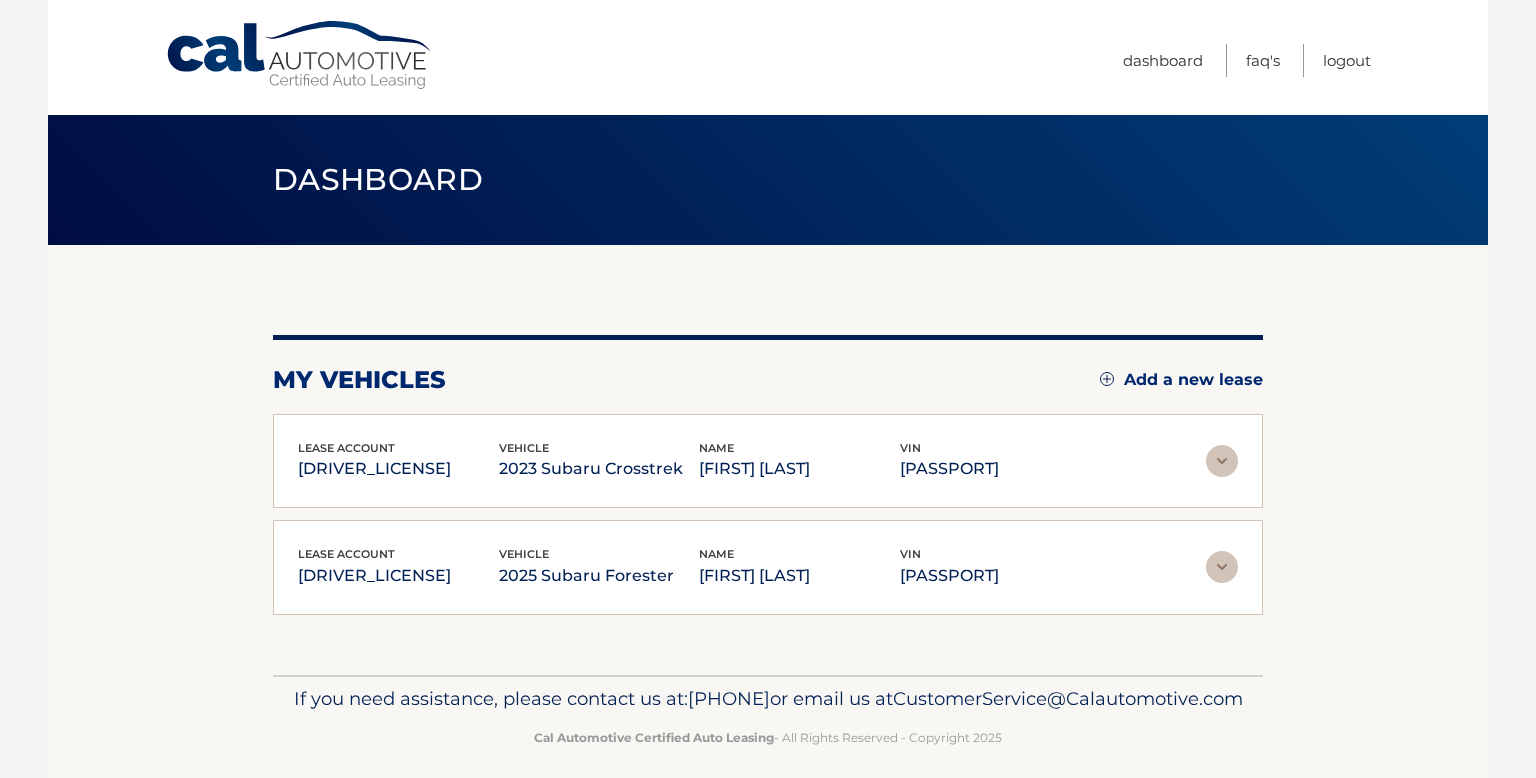 click at bounding box center [1222, 461] 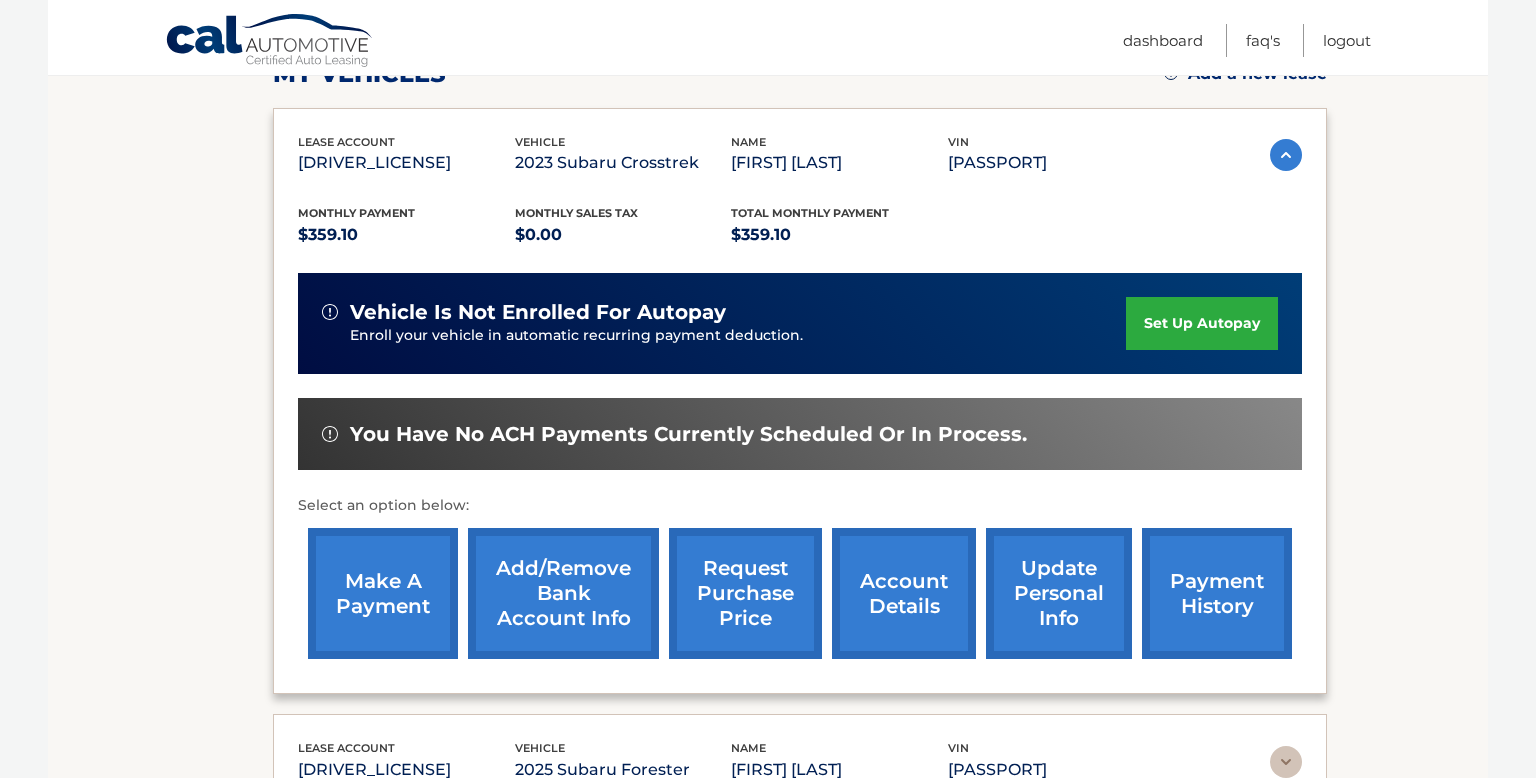 scroll, scrollTop: 308, scrollLeft: 0, axis: vertical 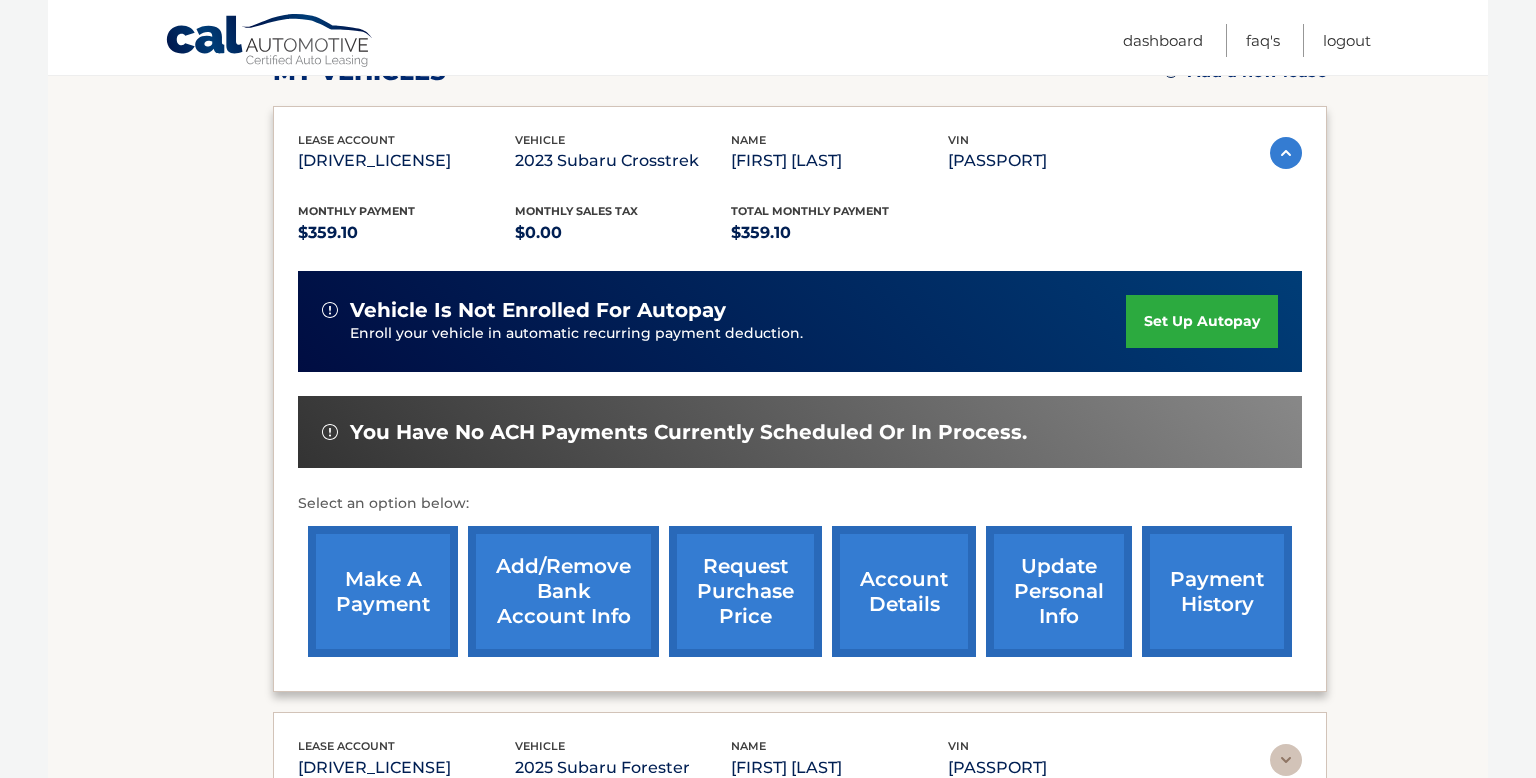 click on "make a payment" at bounding box center [383, 591] 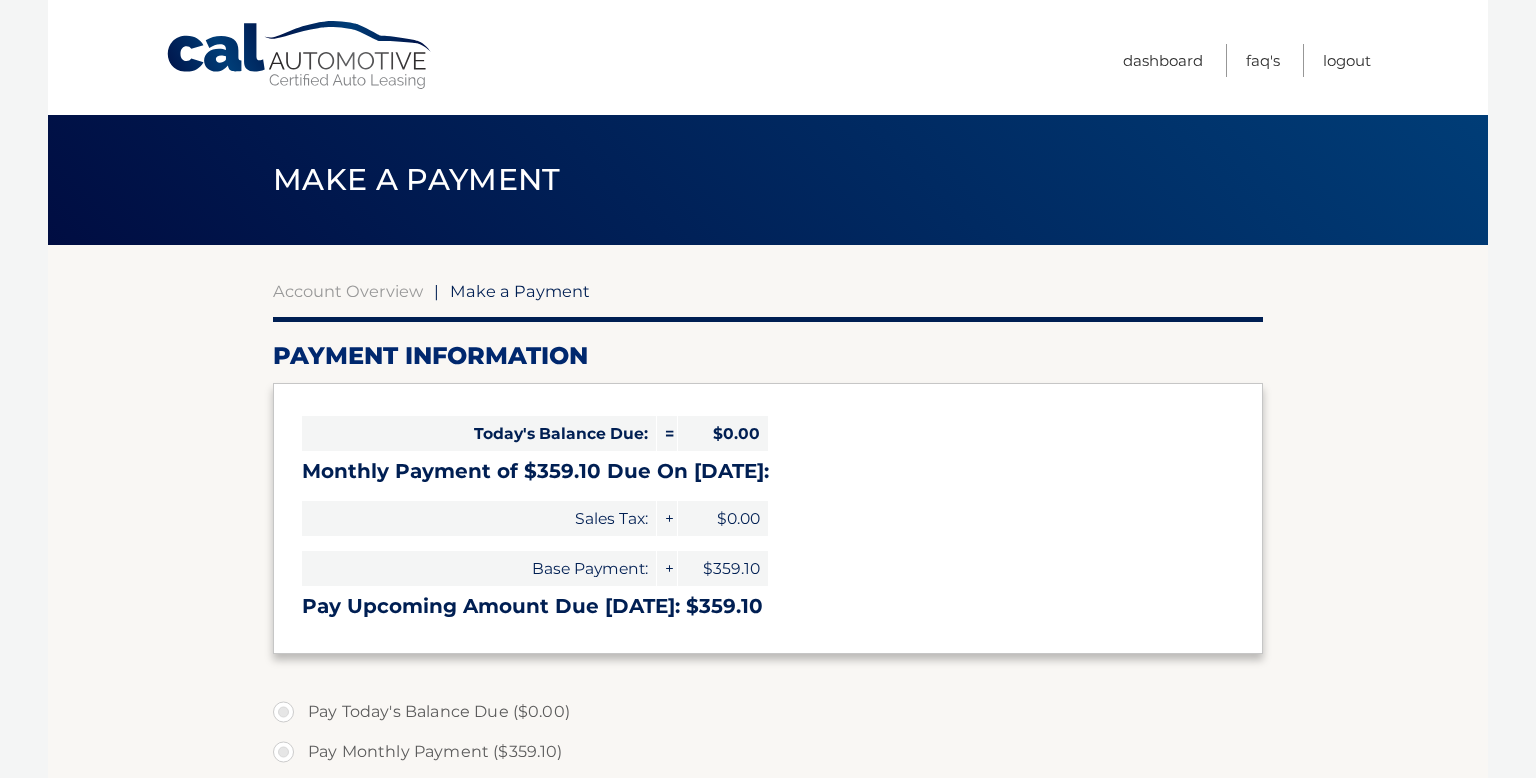 select on "Mzg5NjNiNDctYzc5YS00Y2QxLWE1ZGMtOTM0MjBmMTEzNjk2" 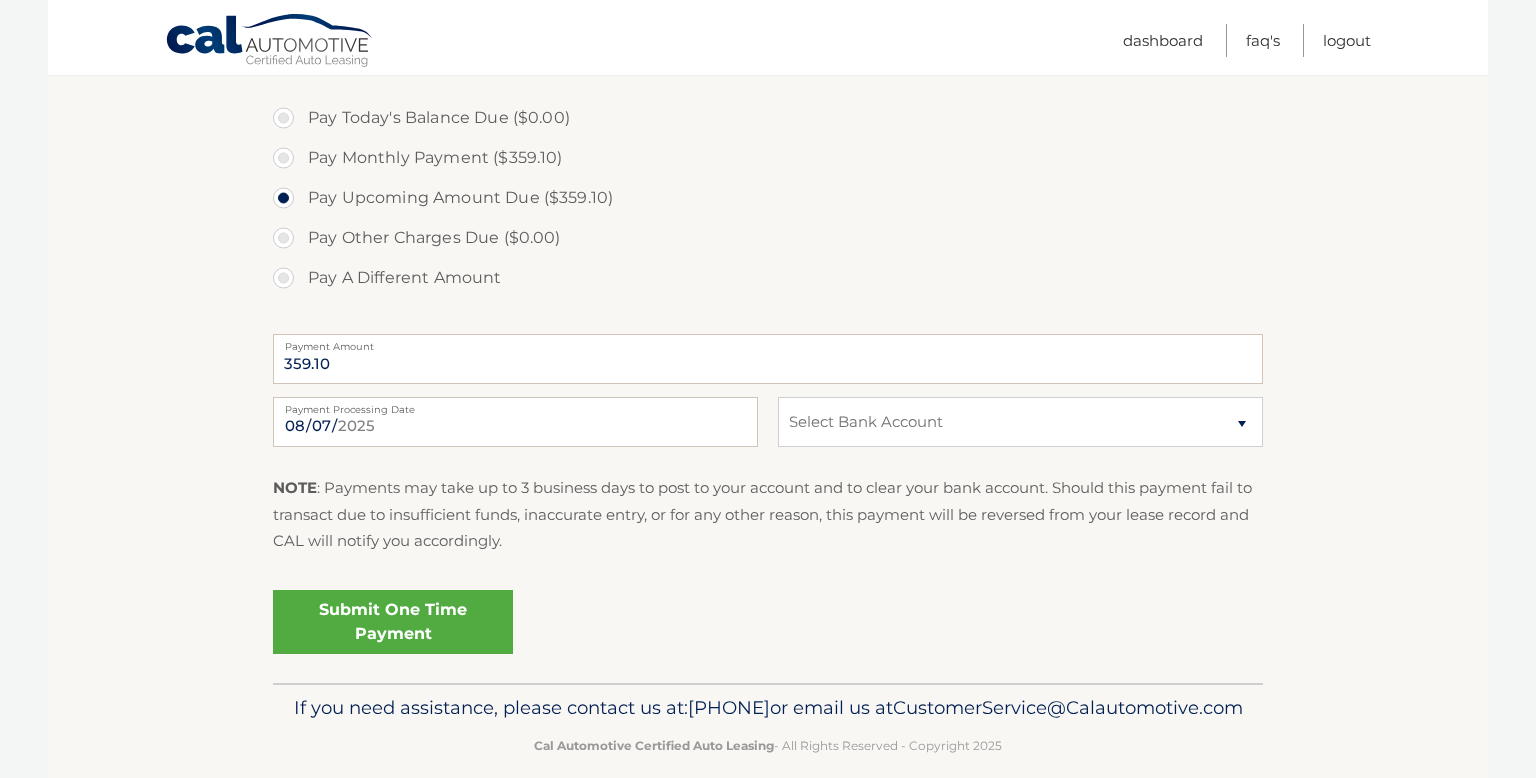 scroll, scrollTop: 596, scrollLeft: 0, axis: vertical 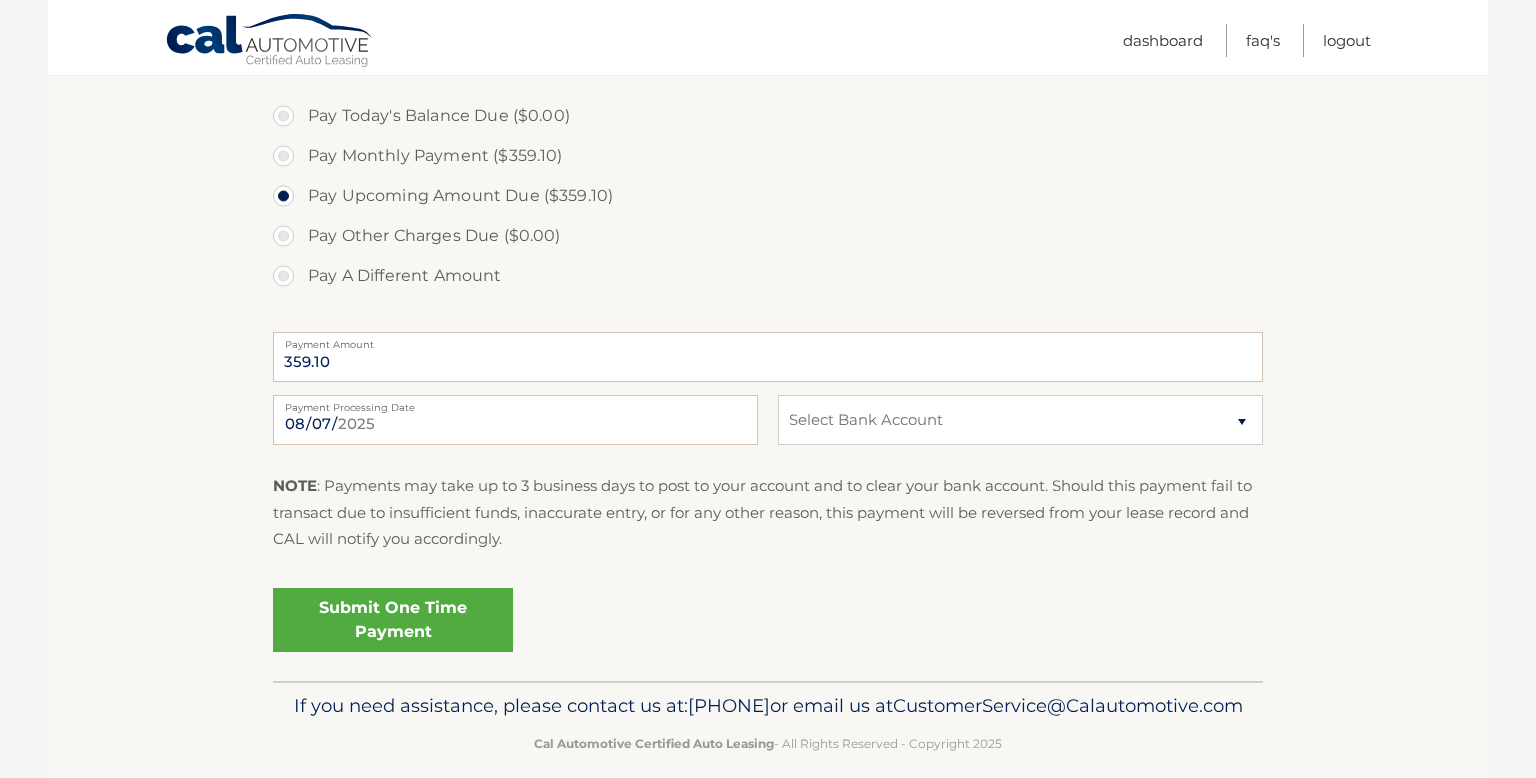 click on "Submit One Time Payment" at bounding box center [393, 620] 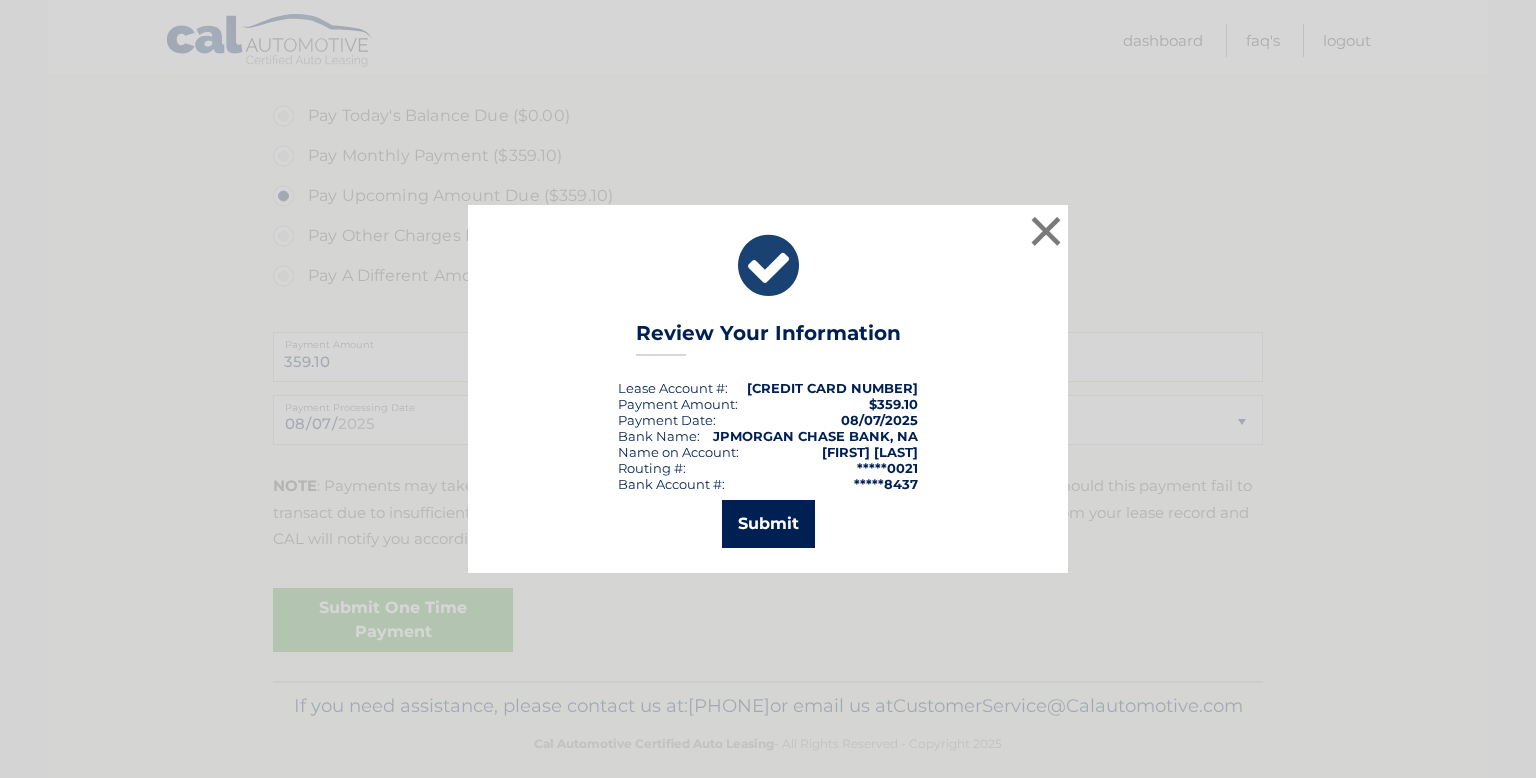 click on "Submit" at bounding box center [768, 524] 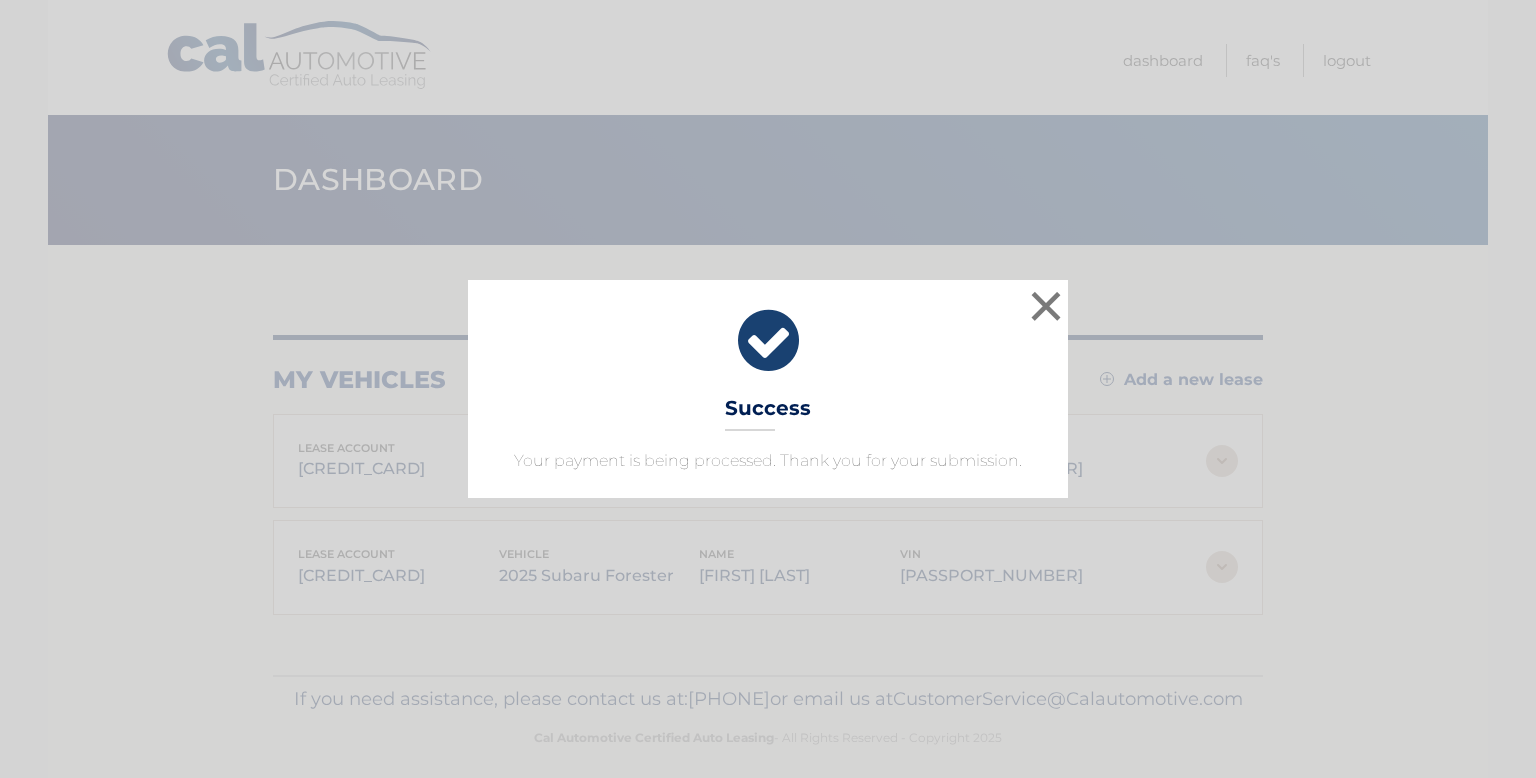 scroll, scrollTop: 0, scrollLeft: 0, axis: both 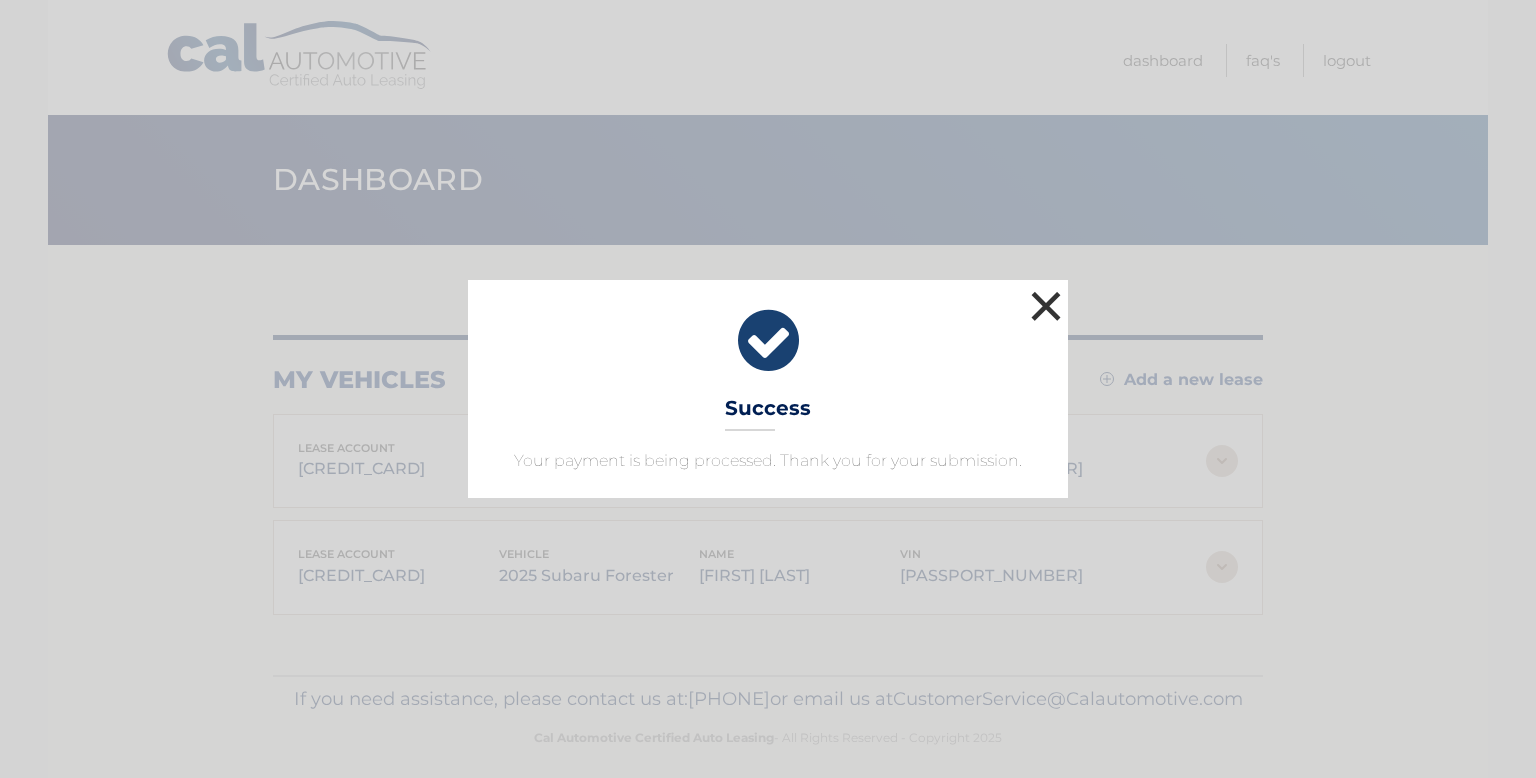 click on "×" at bounding box center [1046, 306] 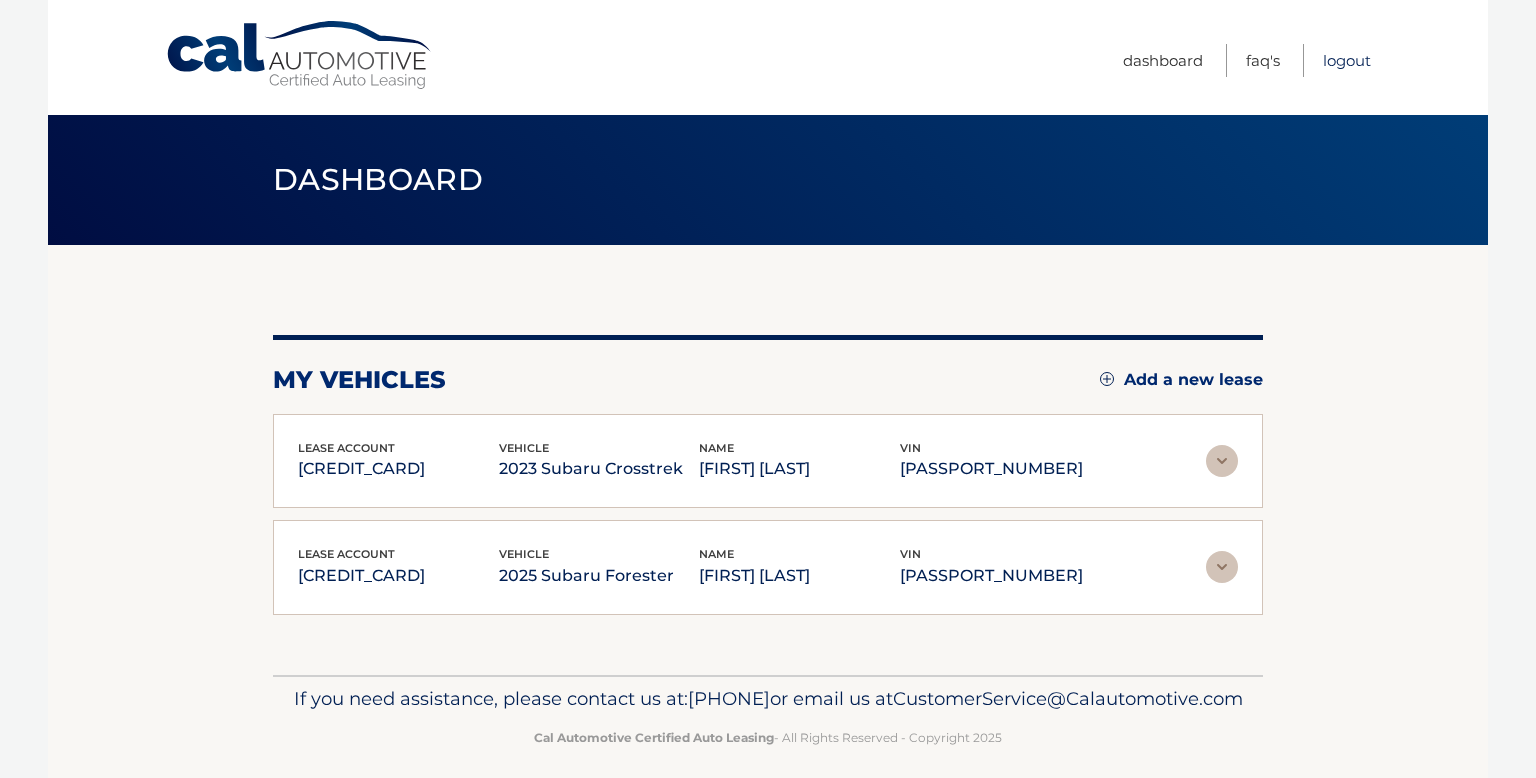 click on "Logout" at bounding box center [1347, 60] 